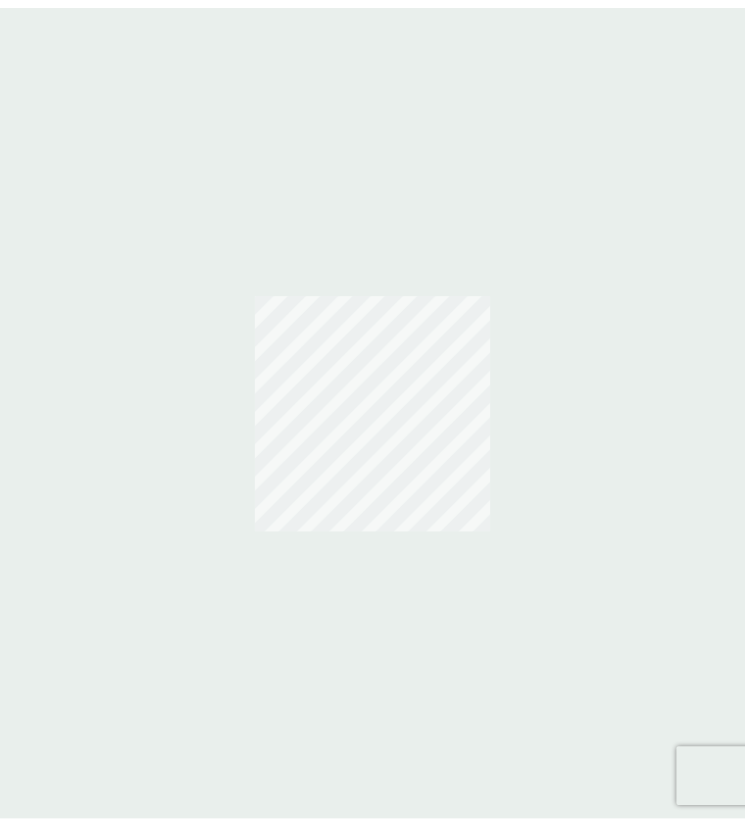 scroll, scrollTop: 0, scrollLeft: 0, axis: both 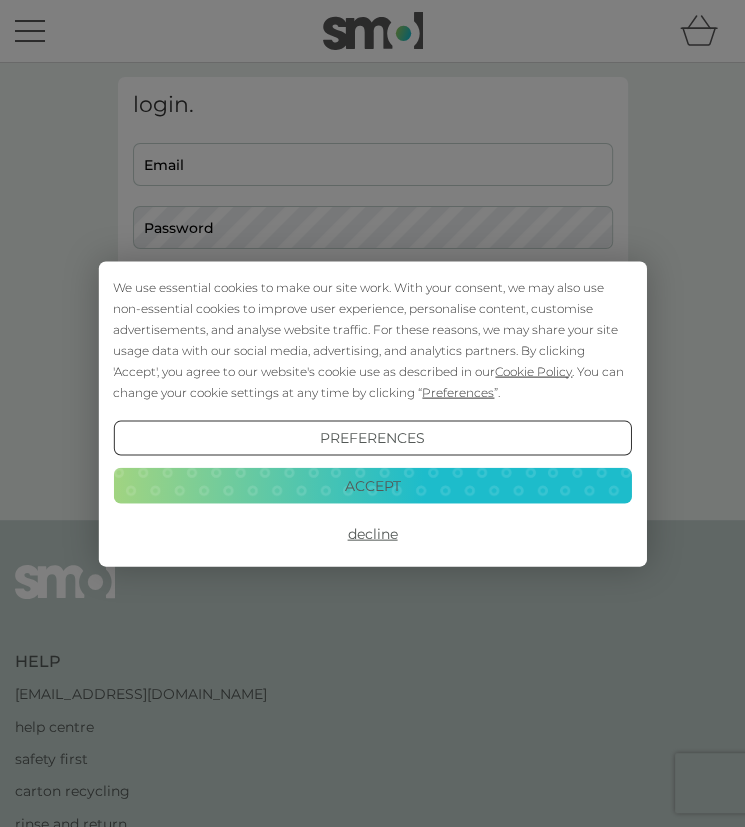 click on "Decline" at bounding box center (372, 534) 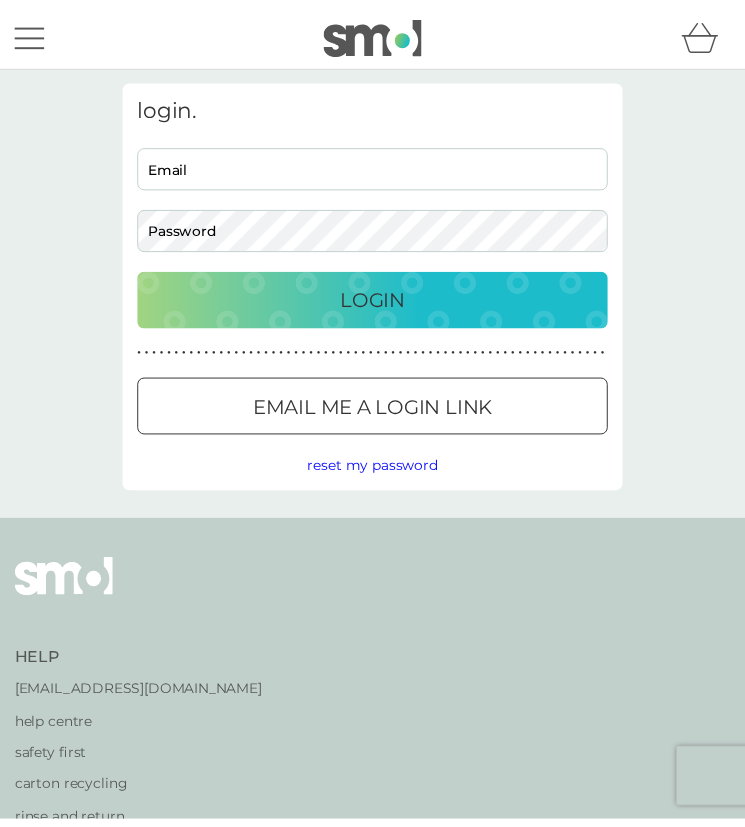 scroll, scrollTop: 0, scrollLeft: 0, axis: both 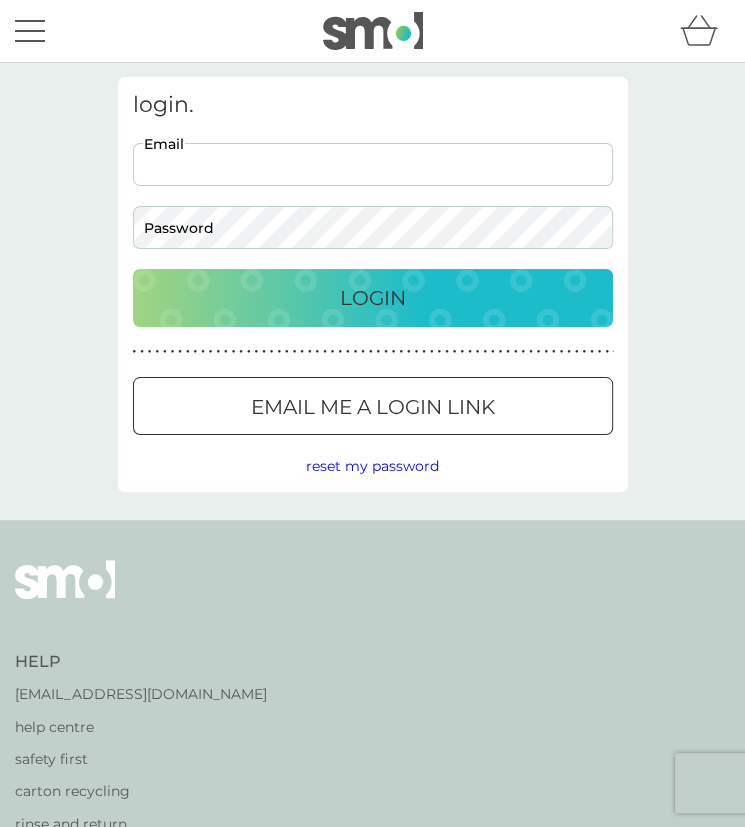 click on "Email" at bounding box center [373, 164] 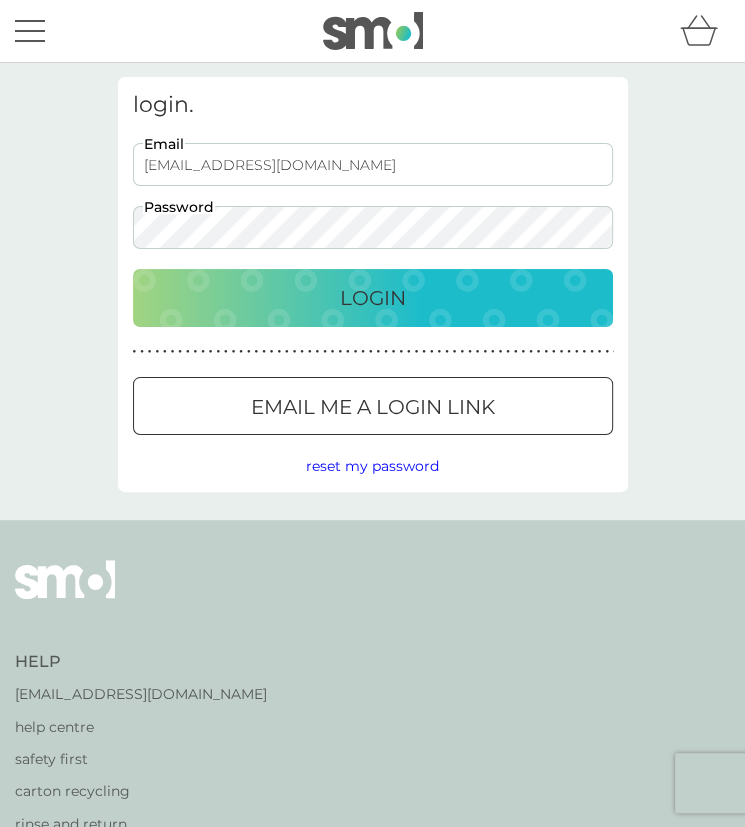 click on "Login" at bounding box center [373, 298] 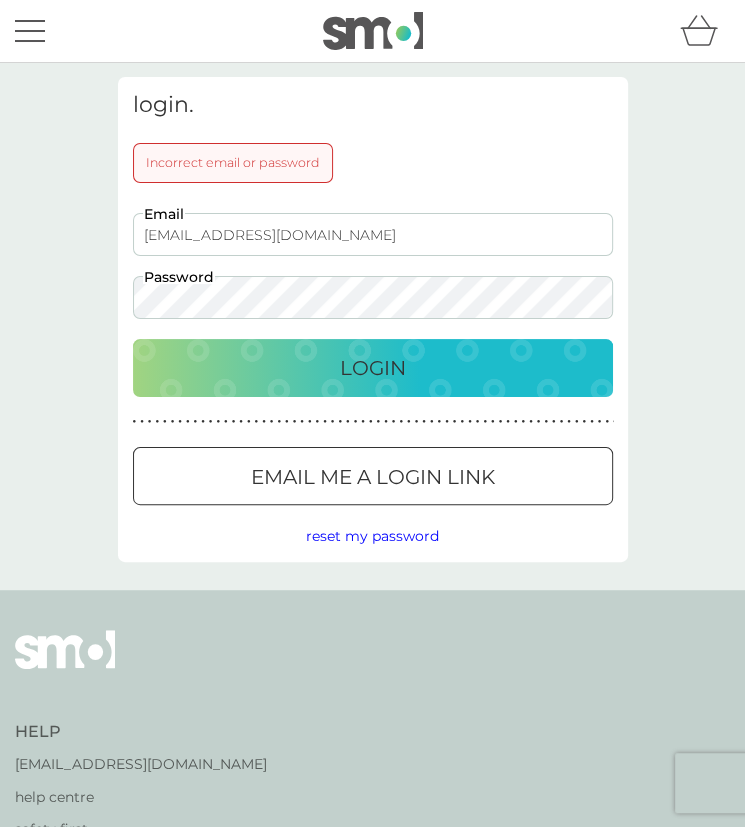 click on "get started smol revolution stories help my account login. Incorrect email or password [EMAIL_ADDRESS][DOMAIN_NAME] Email Password Login ● ● ● ● ● ● ● ● ● ● ● ● ● ● ● ● ● ● ● ● ● ● ● ● ● ● ● ● ● ● ● ● ● ● ● ● ● ● ● ● ● ● ● ● ● ● ● ● ● ● ● ● ● ● ● ● ● ● ● ● ● ● ● ● ● ● ● ● ● ● Email me a login link reset my password Help [EMAIL_ADDRESS][DOMAIN_NAME] help centre safety first carton recycling rinse and return Company smol revolution smol stories our claims our impact report modern slavery statement Work With Us influencers partnerships press careers hygiene poverty B Corp. © [DATE] - [DATE] smol limited [GEOGRAPHIC_DATA] Select a new location: [GEOGRAPHIC_DATA] [GEOGRAPHIC_DATA] privacy policy terms of service" at bounding box center [372, 887] 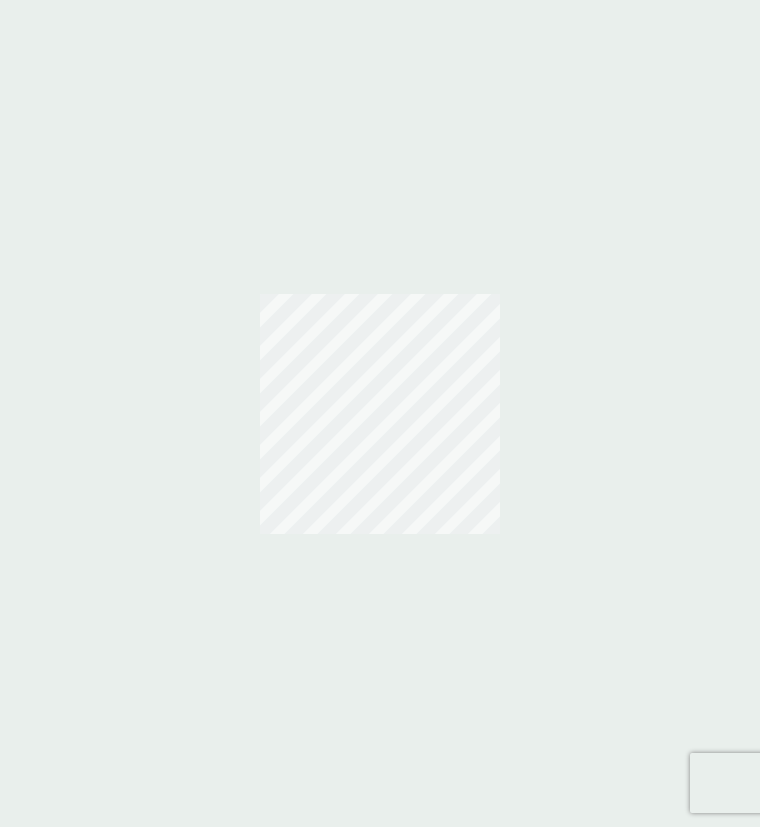 scroll, scrollTop: 0, scrollLeft: 0, axis: both 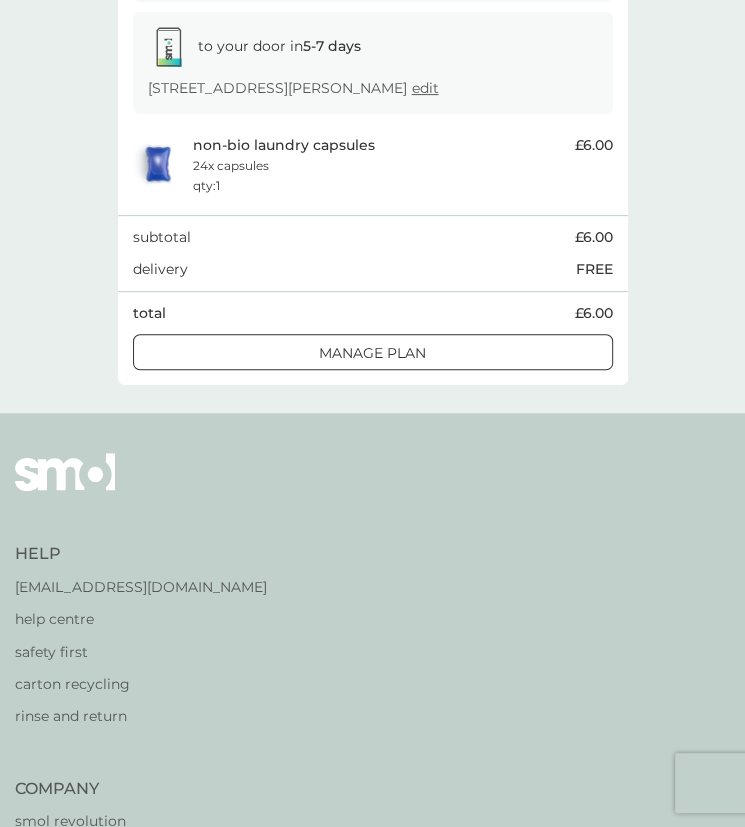 click on "Manage plan" at bounding box center (372, 353) 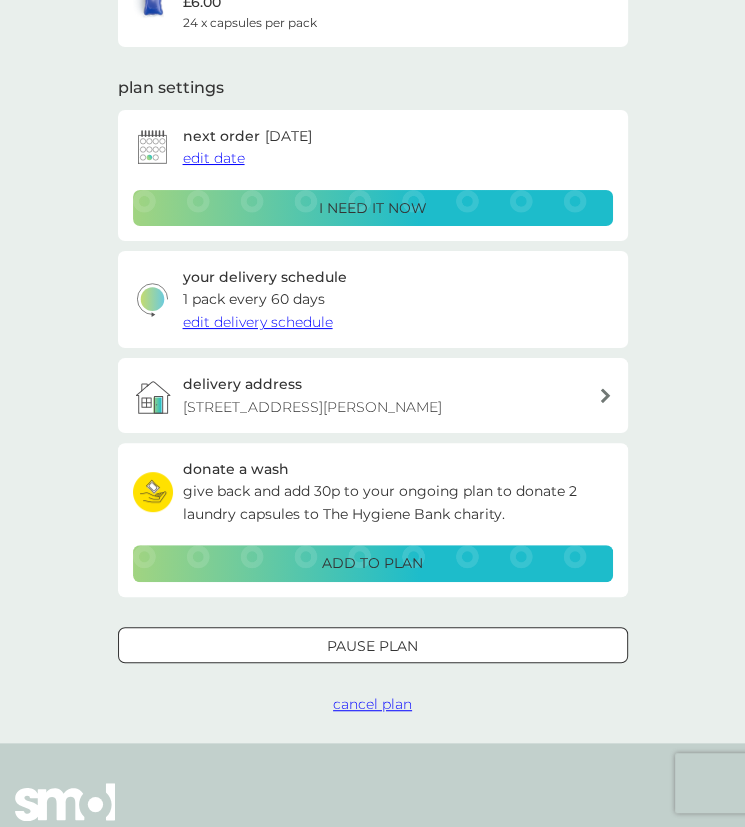 scroll, scrollTop: 200, scrollLeft: 0, axis: vertical 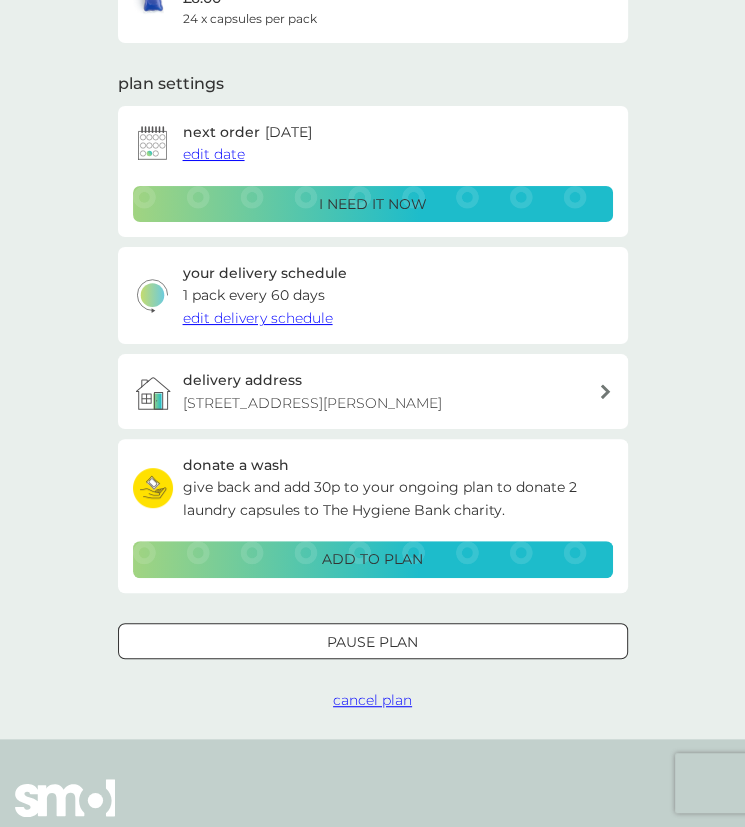 click on "edit delivery schedule" at bounding box center (258, 318) 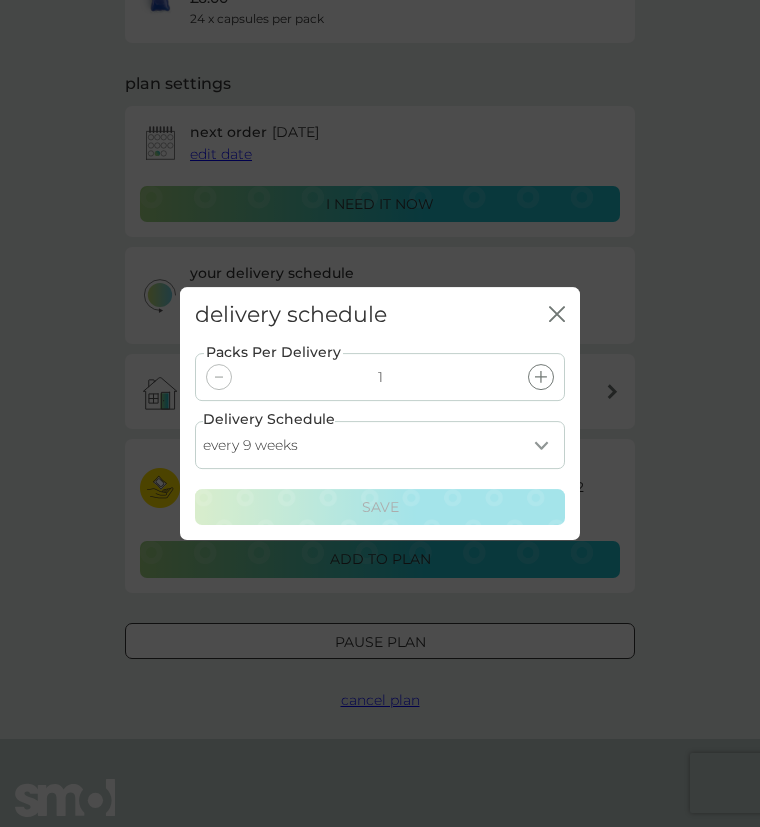 click on "every 1 week every 2 weeks every 3 weeks every 4 weeks every 5 weeks every 6 weeks every 7 weeks every 8 weeks every 9 weeks every 10 weeks every 11 weeks every 12 weeks every 13 weeks every 14 weeks every 15 weeks every 16 weeks every 17 weeks" at bounding box center [380, 445] 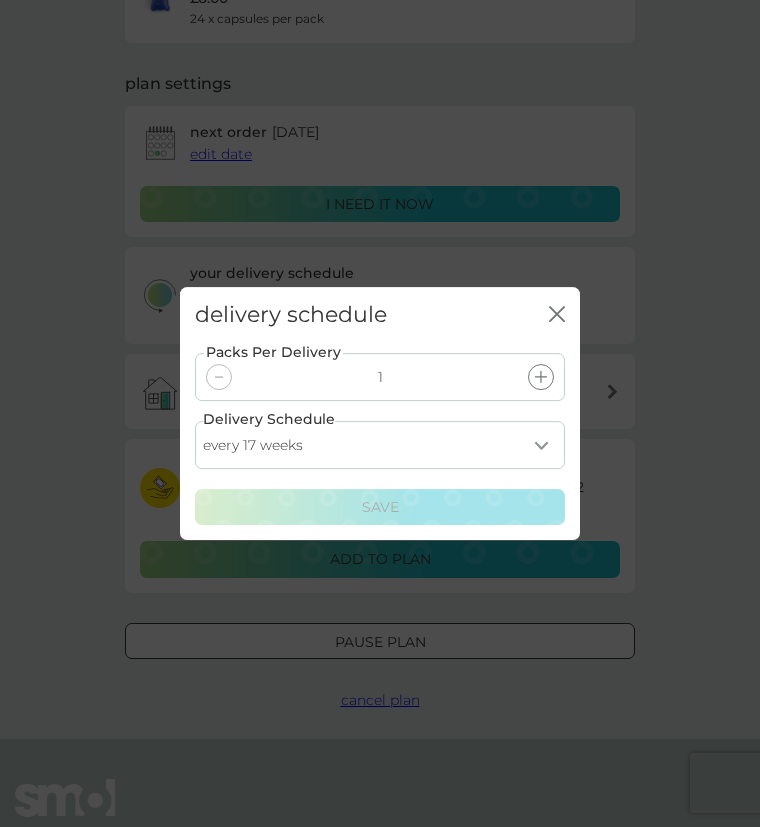 click on "every 1 week every 2 weeks every 3 weeks every 4 weeks every 5 weeks every 6 weeks every 7 weeks every 8 weeks every 9 weeks every 10 weeks every 11 weeks every 12 weeks every 13 weeks every 14 weeks every 15 weeks every 16 weeks every 17 weeks" at bounding box center (380, 445) 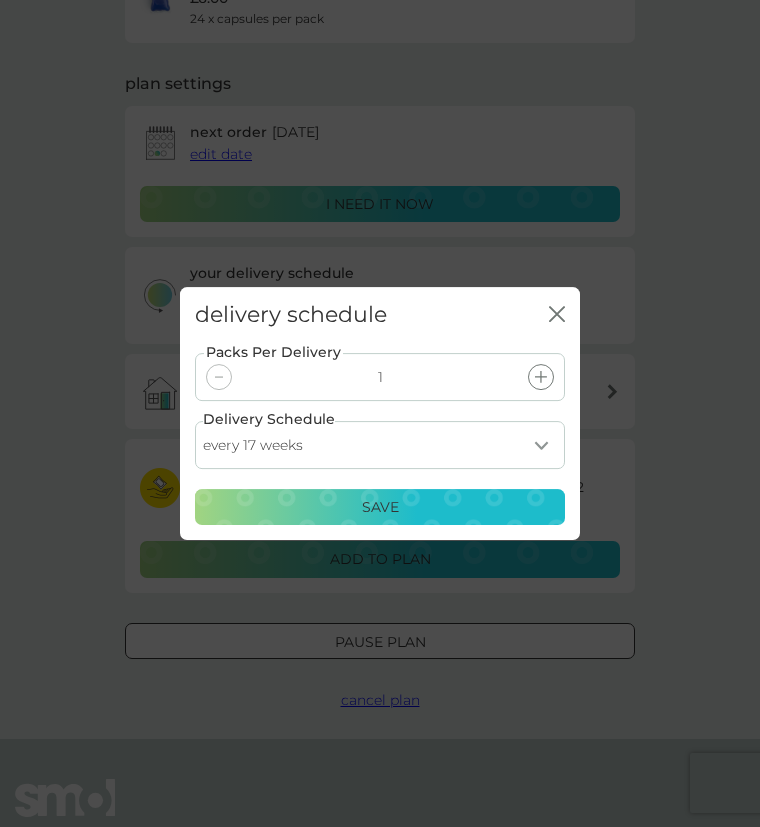 click on "Save" at bounding box center [380, 507] 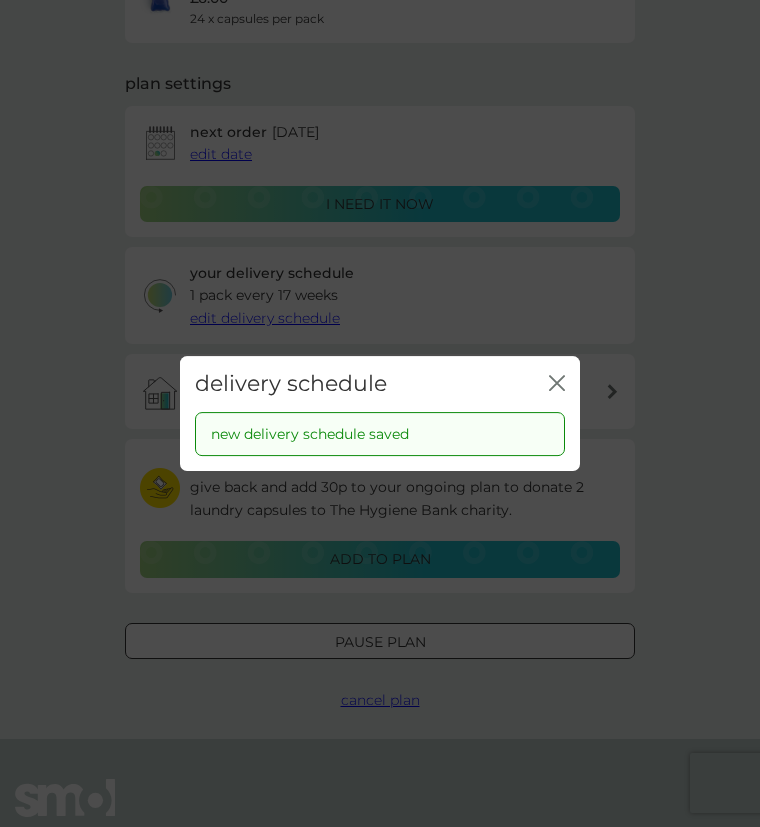 click on "close" 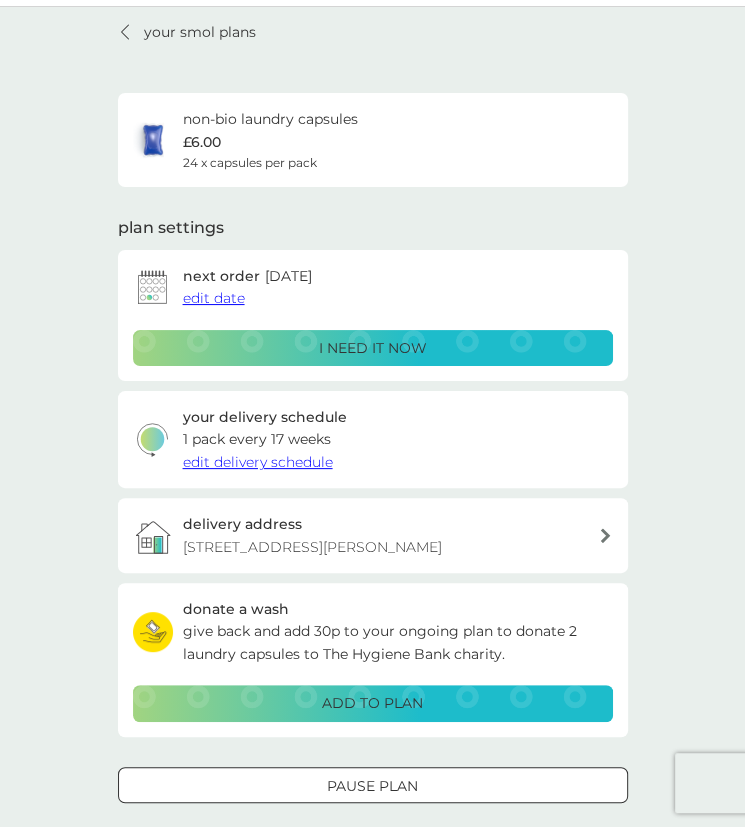 scroll, scrollTop: 0, scrollLeft: 0, axis: both 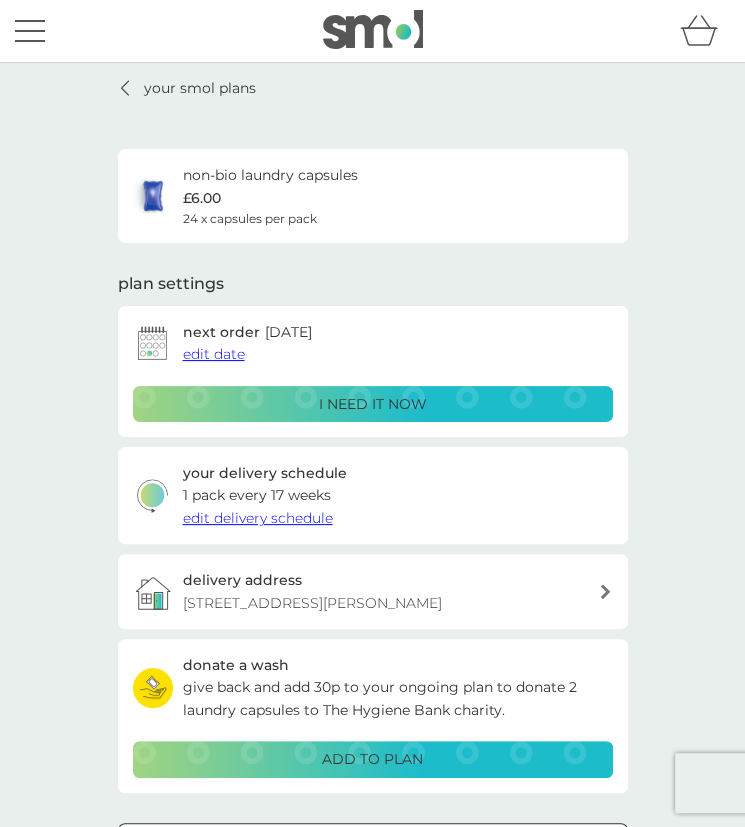 click on "edit date" at bounding box center (214, 354) 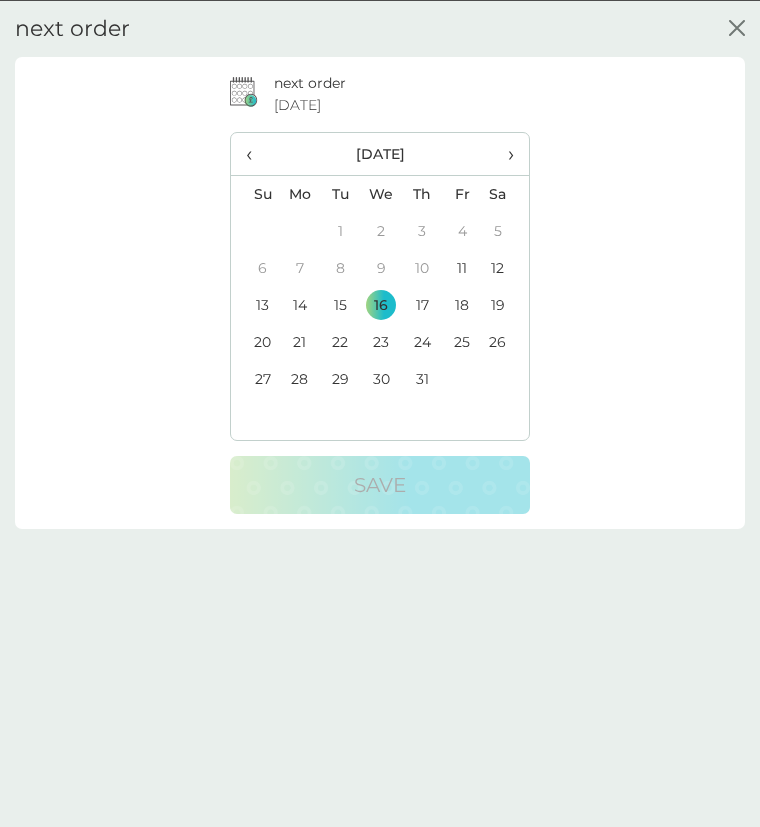click on "›" at bounding box center (505, 153) 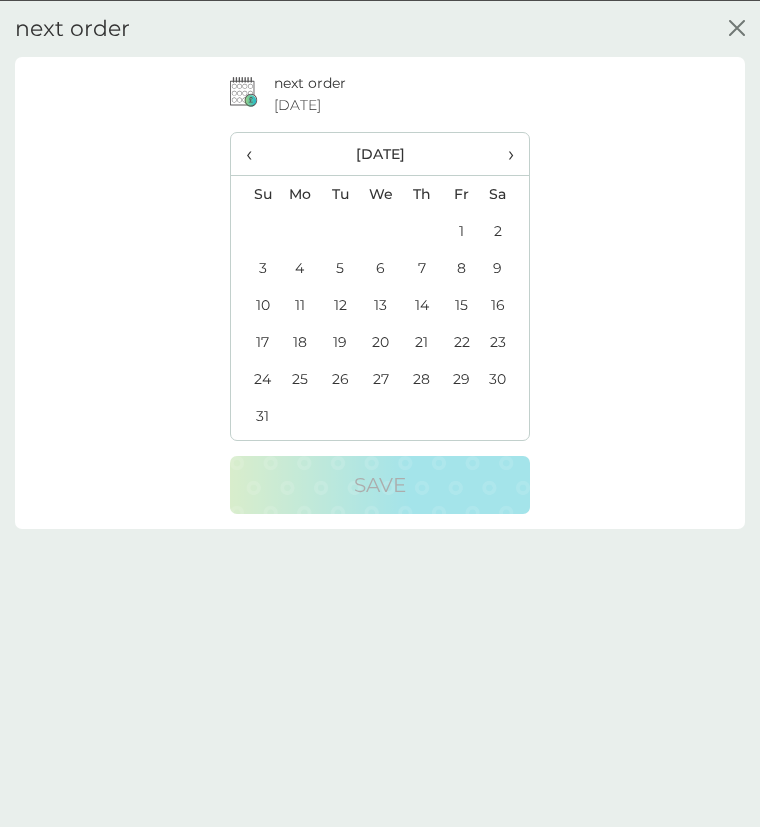 click on "31" at bounding box center [255, 415] 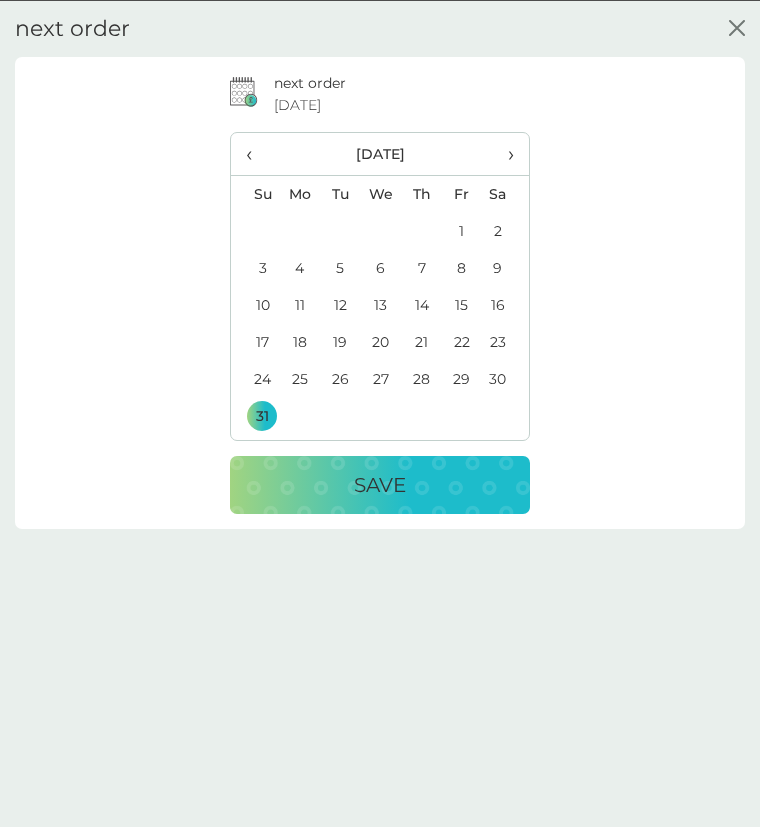 click on "Save" at bounding box center (380, 484) 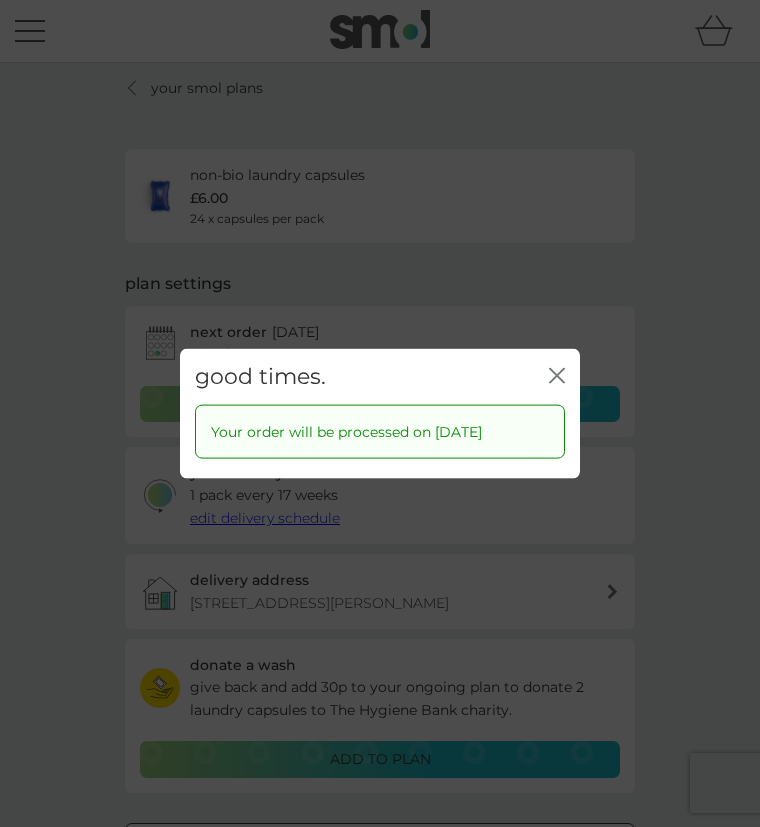 click on "close" 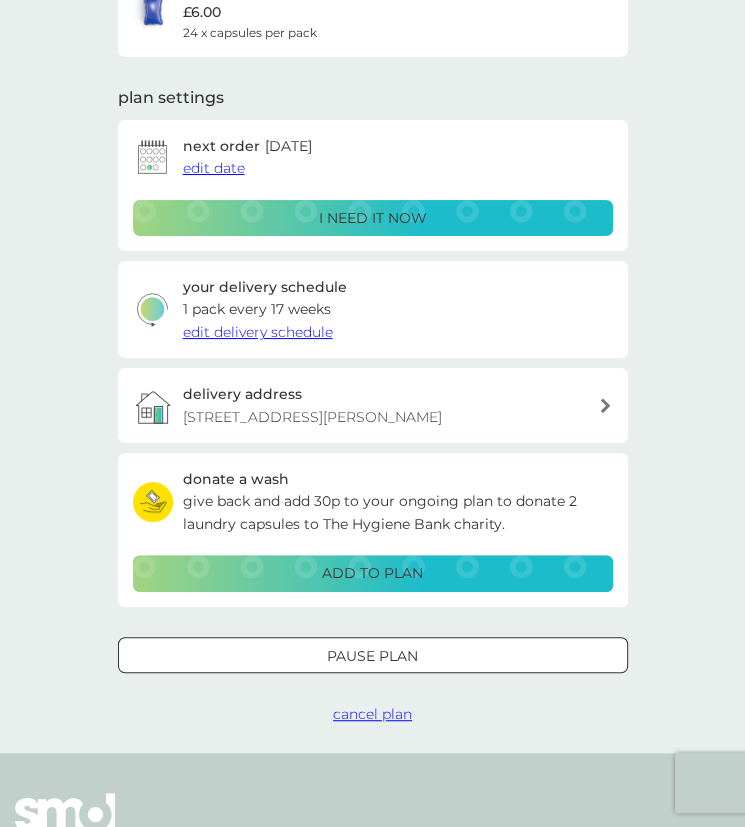 scroll, scrollTop: 0, scrollLeft: 0, axis: both 